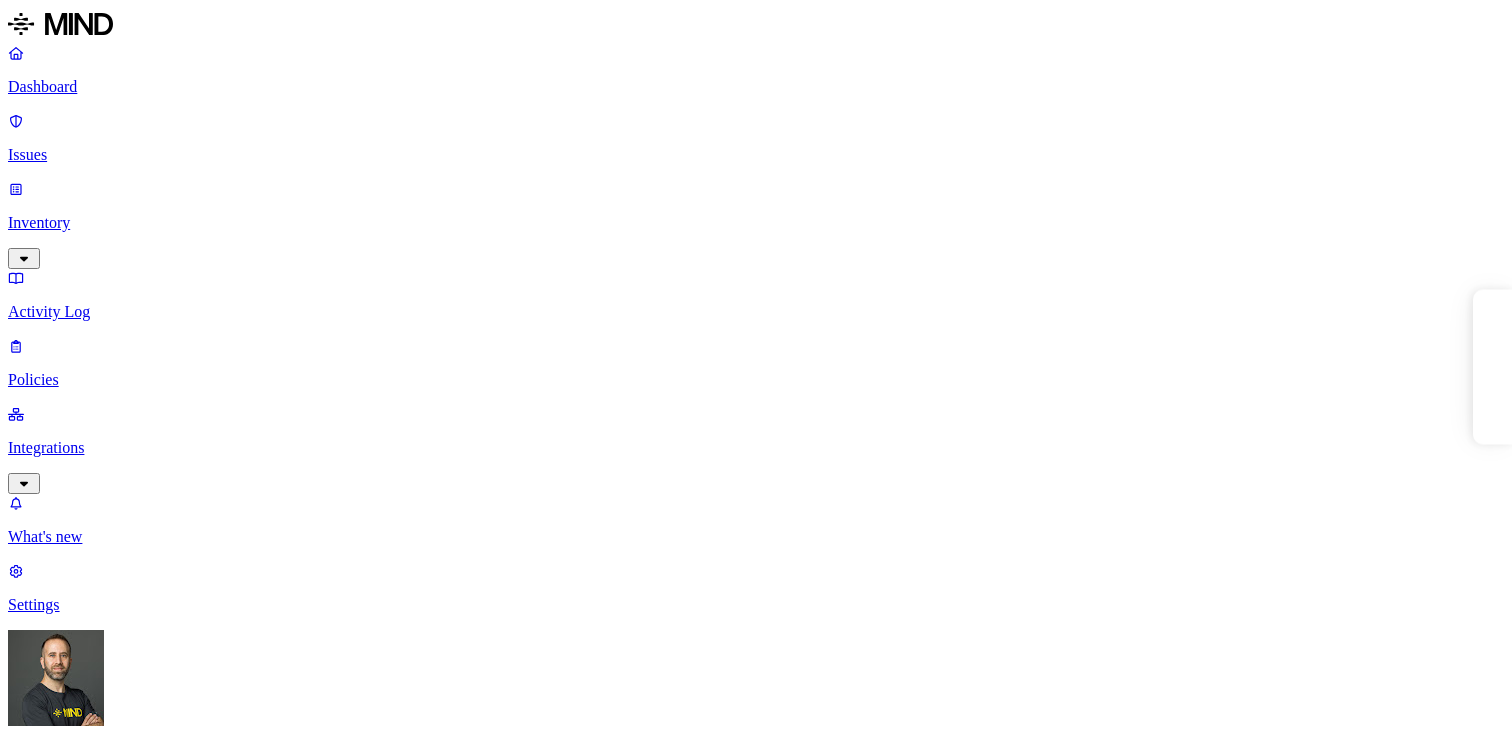 scroll, scrollTop: 0, scrollLeft: 0, axis: both 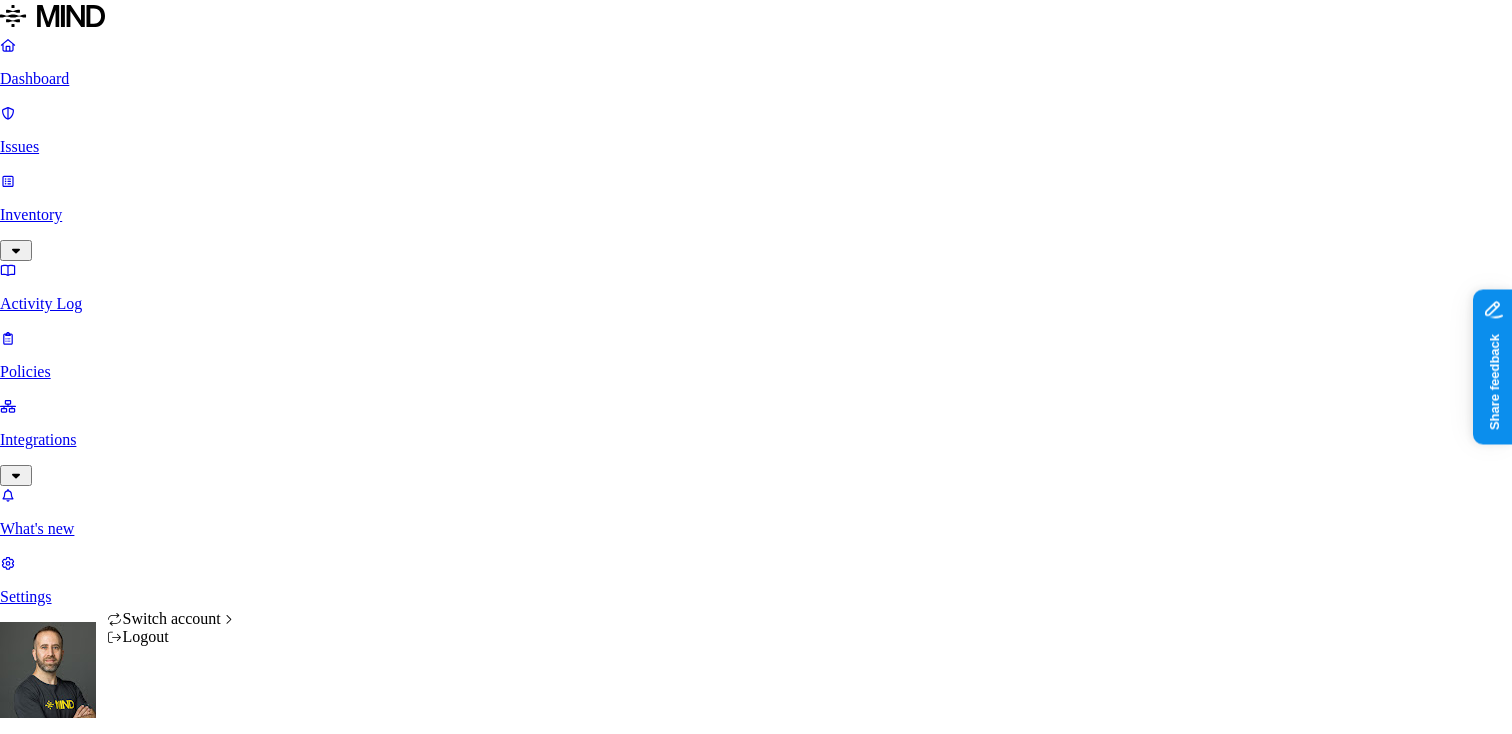 click on "Dashboard Issues Inventory Activity Log Policies Integrations What's new 1 Settings [FIRST] [LAST] APTIM Dashboard 0 Discovery Detection Prevention Last update: [HOUR]:[MINUTE] [AM/PM] Scanned resources 3.87M Resources by integration 3.54M APTIM O365 Integration 333K Denver FS Connector PII 773K Person Name 635K Email address 467K Phone number 418K Address 353K SSN 7.59K Date of birth 3.54K PCI 656 Credit card 654 Secrets 3.28K Password 3.13K AWS credentials 73 Encryption Key 73 OpenAI API Key 17 GCP credentials 3 Azure credentials 1 Other 66.3K Source code 65.5K CUI 862 Top resources with sensitive data Resource Sensitive records Owner Last access Store Support Contacts - FACILITIES FOLKS.xlsx Email address 5000 Person Name 492 Address 5000 Phone number 5000 [LAST], [FIRST] [LAST]. [INITIAL] [MONTH] [DAY], [YEAR], [HOUR]:[MINUTE] [PM] Accounts Contacts and Leads and Contacts.xlsx Email address 5000 Person Name 709 Address 5000 Phone number 2490 [LAST], [FIRST] Past SEE Customers.csv Email address 5000 Individual Taxpayer Identification 2 Person Name 1944" at bounding box center (756, 1582) 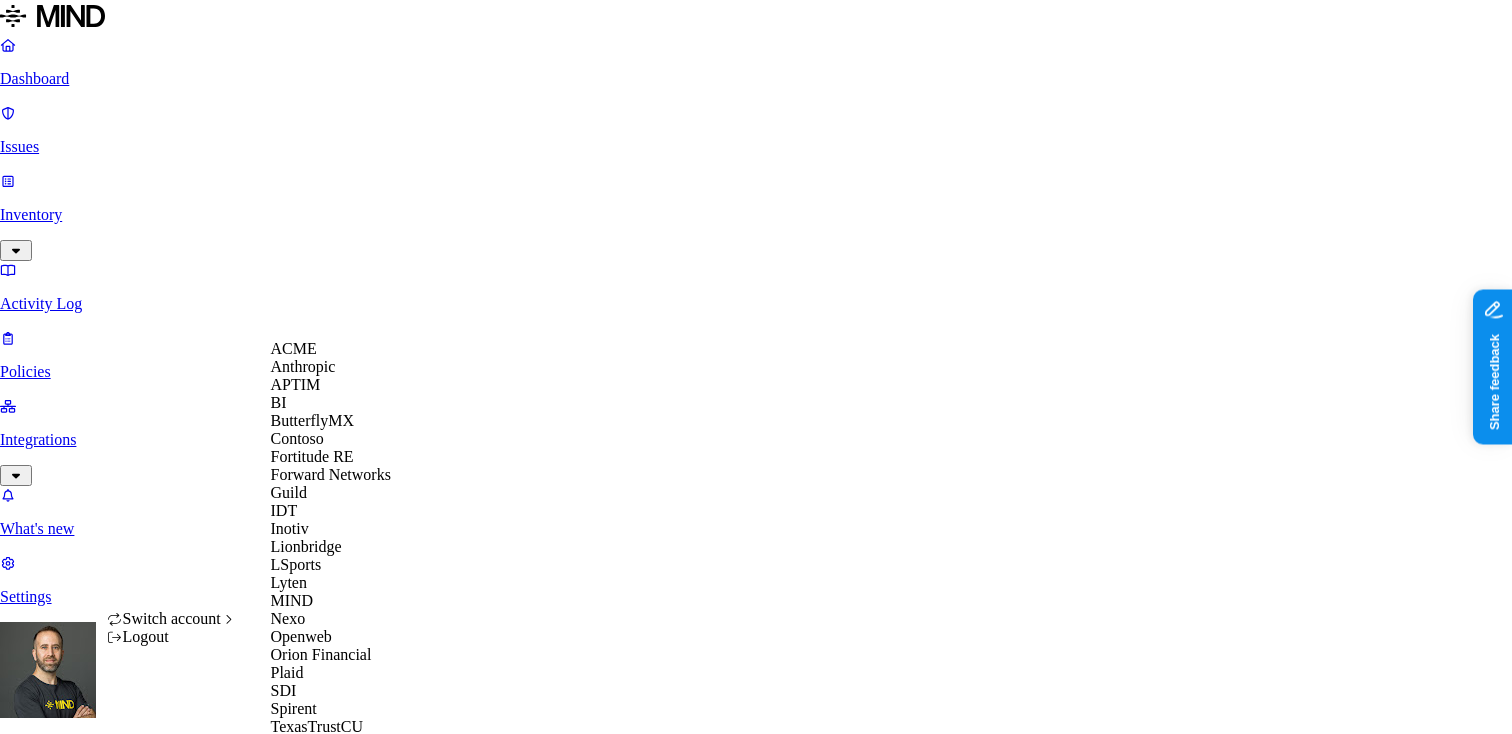 click on "Dashboard Issues Inventory Activity Log Policies Integrations What's new 1 Settings [FIRST] [LAST] APTIM Dashboard 0 Discovery Detection Prevention Last update: [HOUR]:[MINUTE] [AM/PM] Scanned resources 3.87M Resources by integration 3.54M APTIM O365 Integration 333K Denver FS Connector PII 773K Person Name 635K Email address 467K Phone number 418K Address 353K SSN 7.59K Date of birth 3.54K PCI 656 Credit card 654 Secrets 3.28K Password 3.13K AWS credentials 73 Encryption Key 73 OpenAI API Key 17 GCP credentials 3 Azure credentials 1 Other 66.3K Source code 65.5K CUI 862 Top resources with sensitive data Resource Sensitive records Owner Last access Store Support Contacts - FACILITIES FOLKS.xlsx Email address 5000 Person Name 492 Address 5000 Phone number 5000 [LAST], [FIRST] [LAST]. [INITIAL] [MONTH] [DAY], [YEAR], [HOUR]:[MINUTE] [PM] Accounts Contacts and Leads and Contacts.xlsx Email address 5000 Person Name 709 Address 5000 Phone number 2490 [LAST], [FIRST] Past SEE Customers.csv Email address 5000 Individual Taxpayer Identification 2 Person Name 1944" at bounding box center (756, 1582) 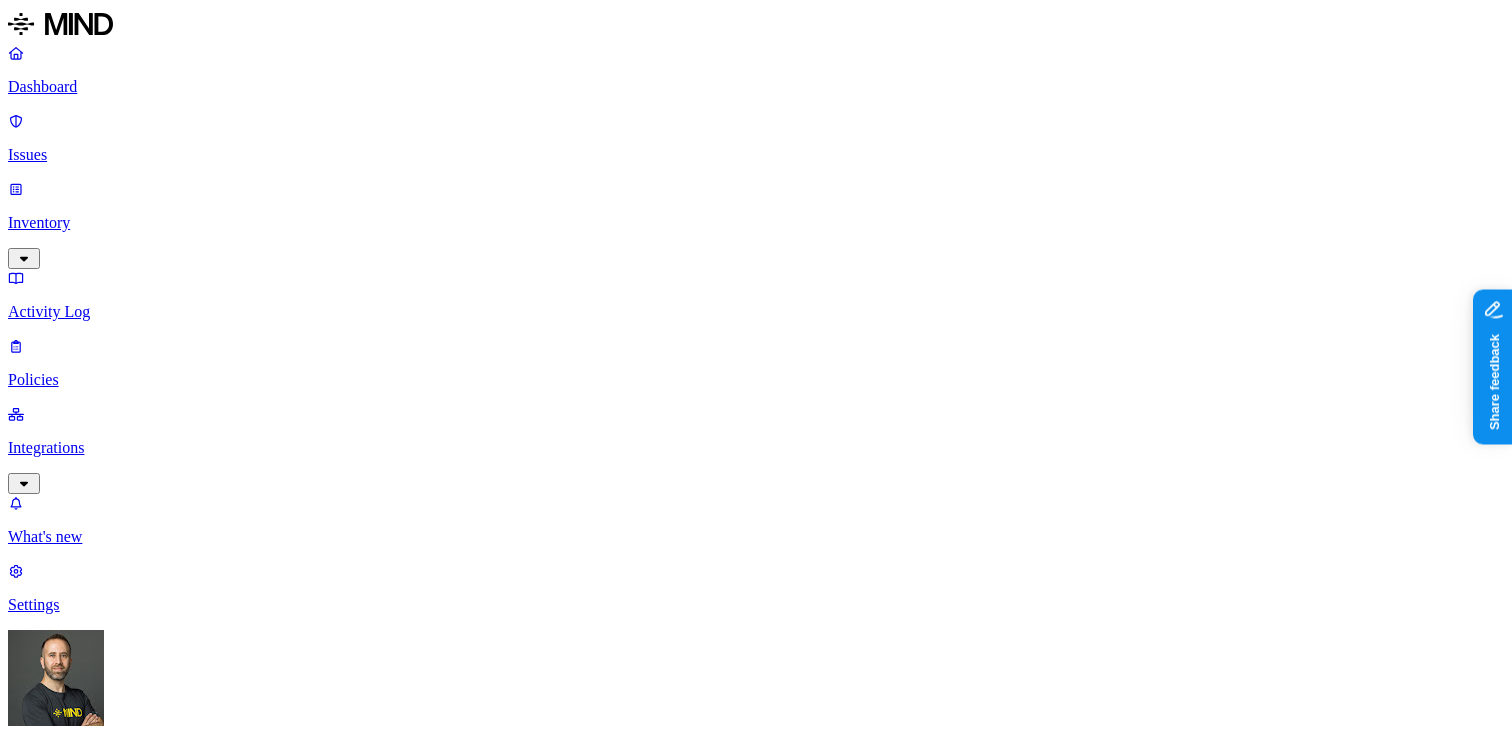 click on "Inventory" at bounding box center [756, 223] 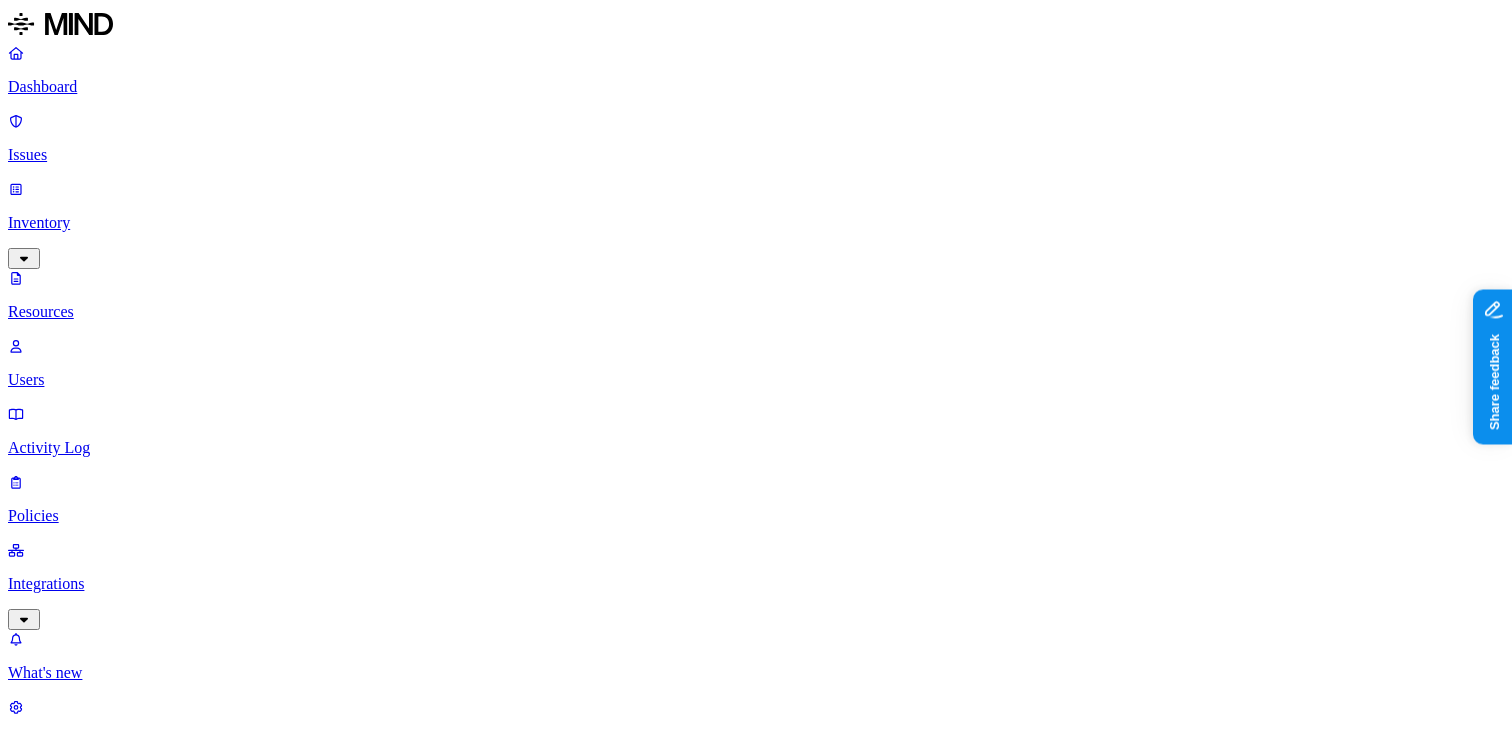 click on "Dashboard Issues Inventory Resources Users Activity Log Policies Integrations What's new 1 Settings [FIRST] [LAST] APTIM Resources Kind File type Classification Category Data types Access Last access Drive name Encrypted 10,000+ Resources Kind Resource Classification Category Access Last access time Full path [YEAR]-[MONTH]-[DAY]-Orbex-WTI Crude Oil Pulls Back From 5-Month Highs-89605883.pdf – – Internal 6 – [LAST], [FIRST]/15.0_Research Deliverables/[YEAR]/ELT Strat Meeting [YEAR][MONTH]/Reports [YEAR]-[MONTH]-[DAY]-Consensus Economics-Energy Metals Consensus Forecasts - August Survey of Profe...-89606230.pdf – – Internal 6 – [LAST], [FIRST]/15.0_Research Deliverables/[YEAR]/ELT Strat Meeting [YEAR][MONTH]/Reports Screenshot [YEAR]-[MONTH]-[DAY] [HOUR][MINUTE][SECOND].png – – – [MONTH] [DAY], [YEAR], [HOUR]:[MINUTE] [PM] [LAST], [FIRST]/Pictures/Screenshots APTIM-MT-0211.pdf – – – [MONTH] [DAY], [YEAR], [HOUR]:[MINUTE] [PM] [LAST], [FIRST]/Desktop Screenshot [YEAR]-[MONTH]-[DAY] [HOUR][MINUTE][SECOND].png – – – [MONTH] [DAY], [YEAR], [HOUR]:[MINUTE] [PM] [LAST], [FIRST]/Pictures/Screenshots – – – – – – – –" at bounding box center (756, 3561) 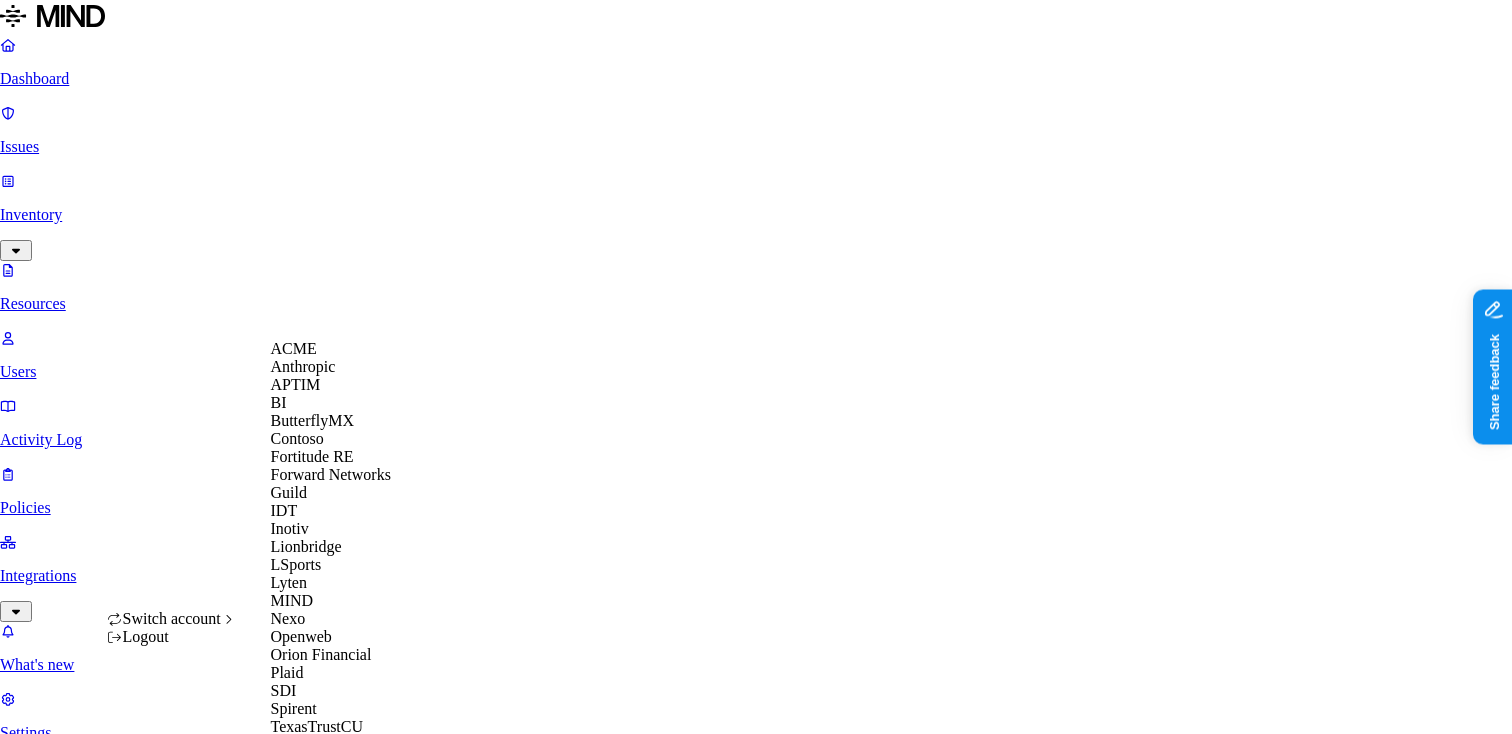 scroll, scrollTop: 199, scrollLeft: 0, axis: vertical 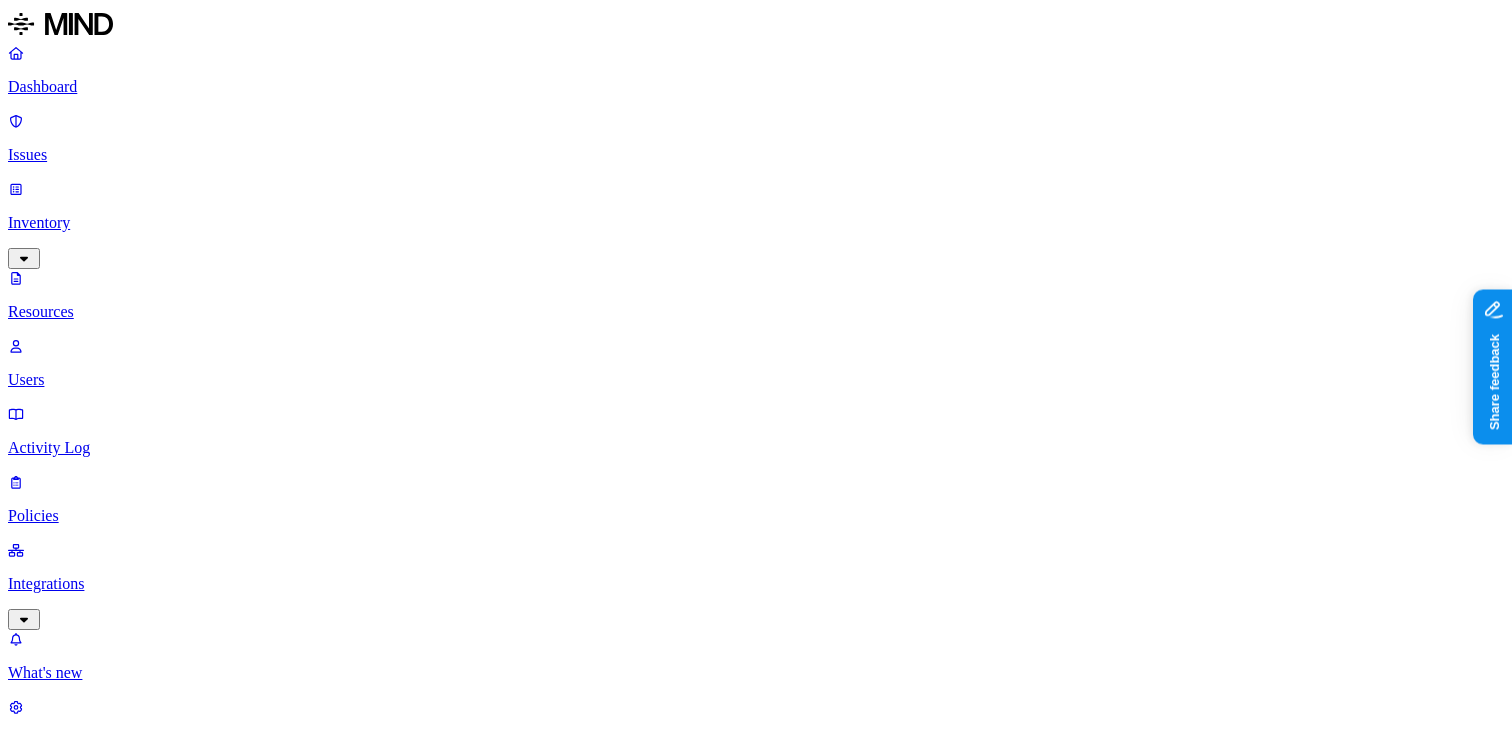 click on "Dashboard" at bounding box center (756, 87) 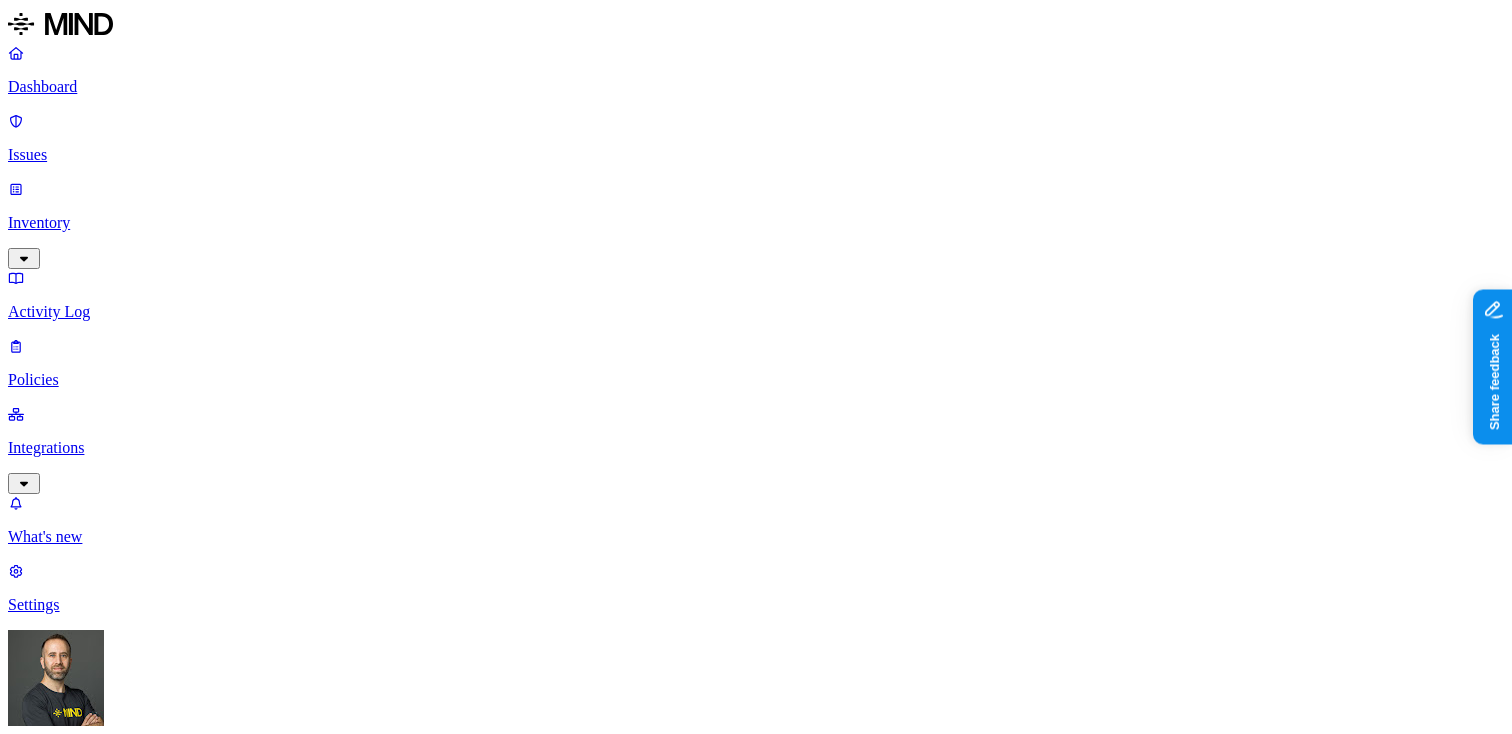 click on "Dashboard Issues Inventory Activity Log Policies Integrations What's new 1 Settings [FIRST] [LAST] Inotiv Dashboard 4 Discovery Detection Prevention Last update: 11:01 AM Scanned resources 2.59M Resources by integration 2.57M O365 18.2K US[PHONE]-[NUM]-[NUM].bioanalytical.com 3.05K Inotiv Jira 62 Egnyte PII 752K Person Name 601K Email address 475K Address 432K Phone number 395K IBAN 39.9K SSN 5.57K PCI 2.53K Credit card 2.53K Secrets 343 Password 296 Encryption Key 41 Azure credentials 4 OpenAI API Key 2 Other 47.1K Source code 47.1K Top resources with sensitive data Resource Sensitive records Owner Last access Customer Contacts.xlsx SSN 2 Email address 5000 Person Name 90 Address 3579 Phone number 5000 [FIRST] [LAST] Lake-B2[NUM]DataGroup-0326149_AB.xlsx Email address 5000 Person Name 682 Address 2800 Phone number 5000 [USERNAME] Person Employee Details Report.xlsx SSN" at bounding box center [756, 1750] 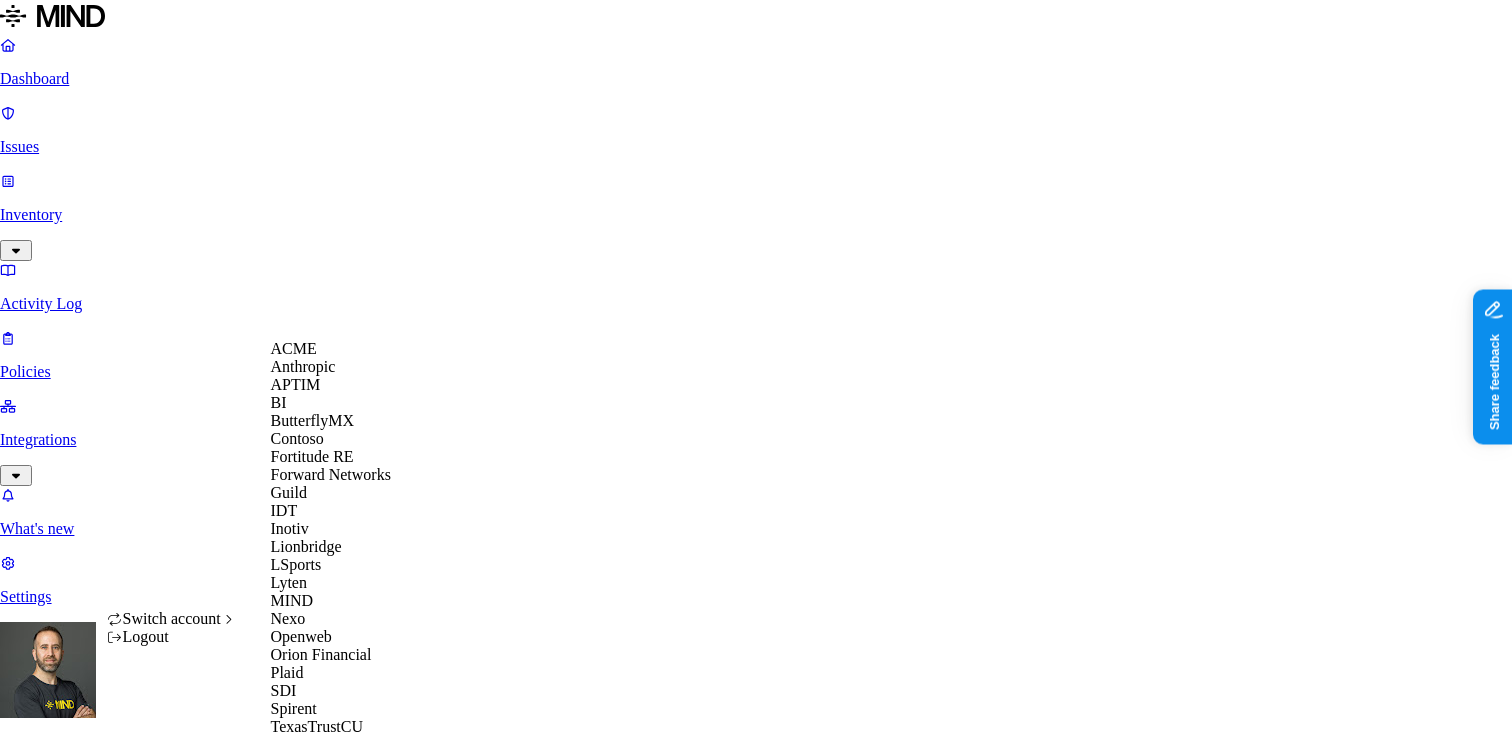 click on "ACME" at bounding box center [294, 348] 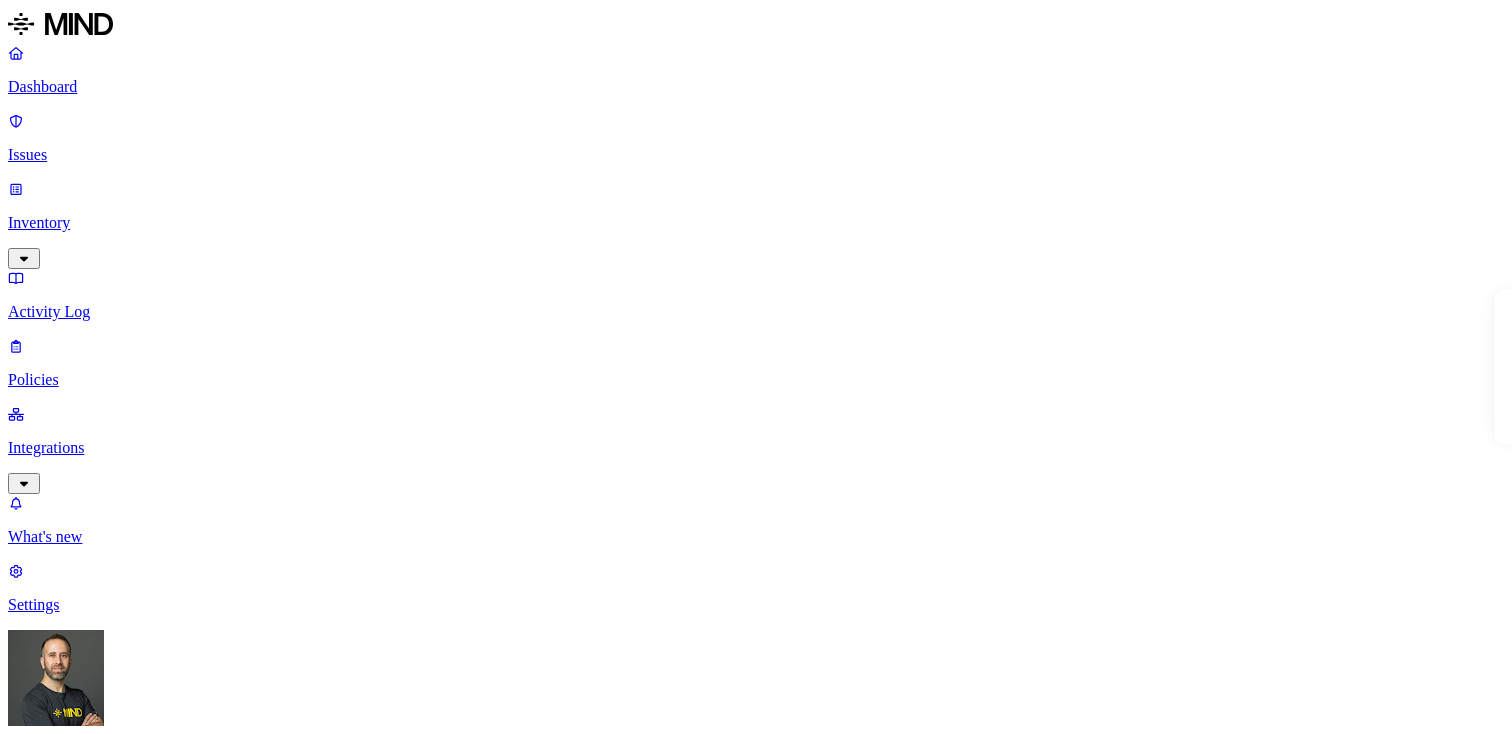 scroll, scrollTop: 0, scrollLeft: 0, axis: both 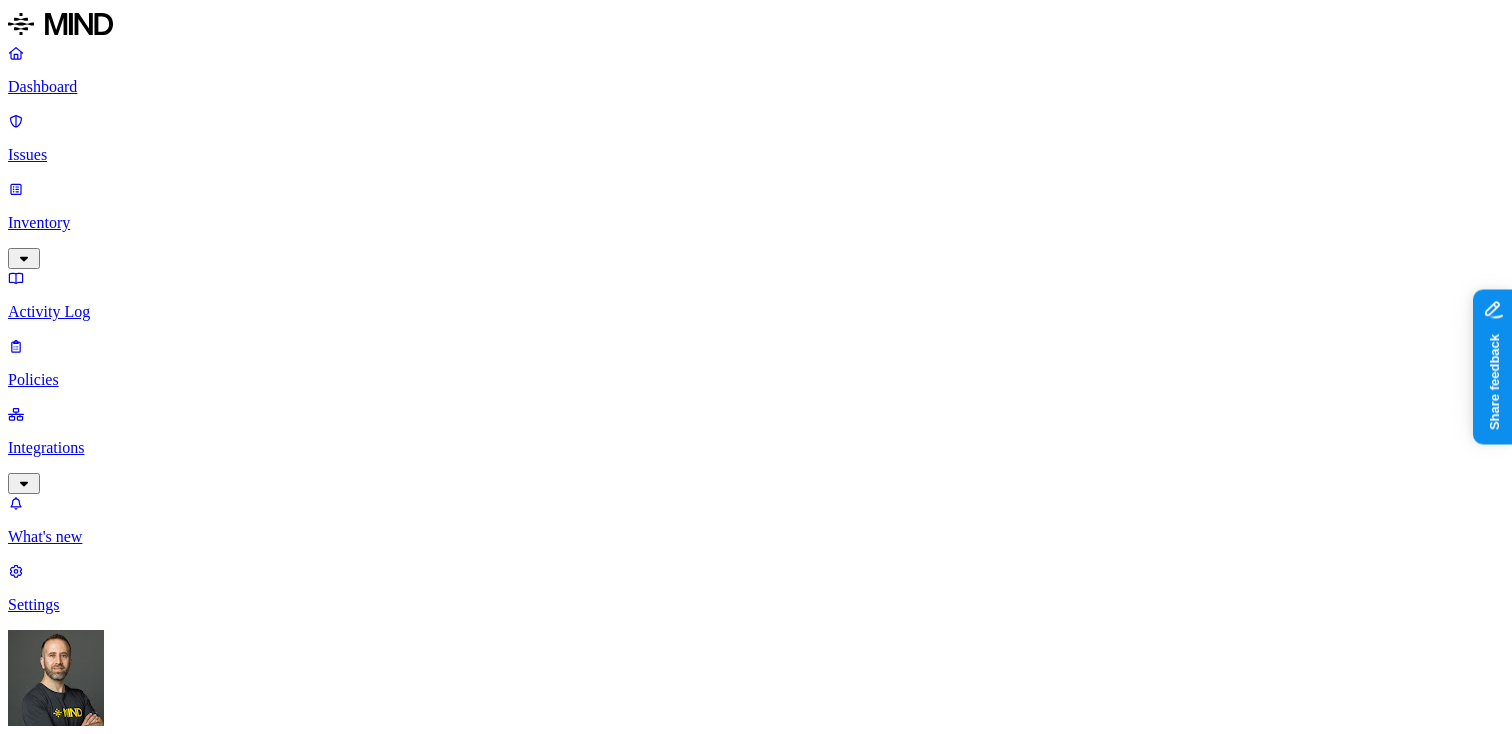 click on "Inventory" at bounding box center [756, 223] 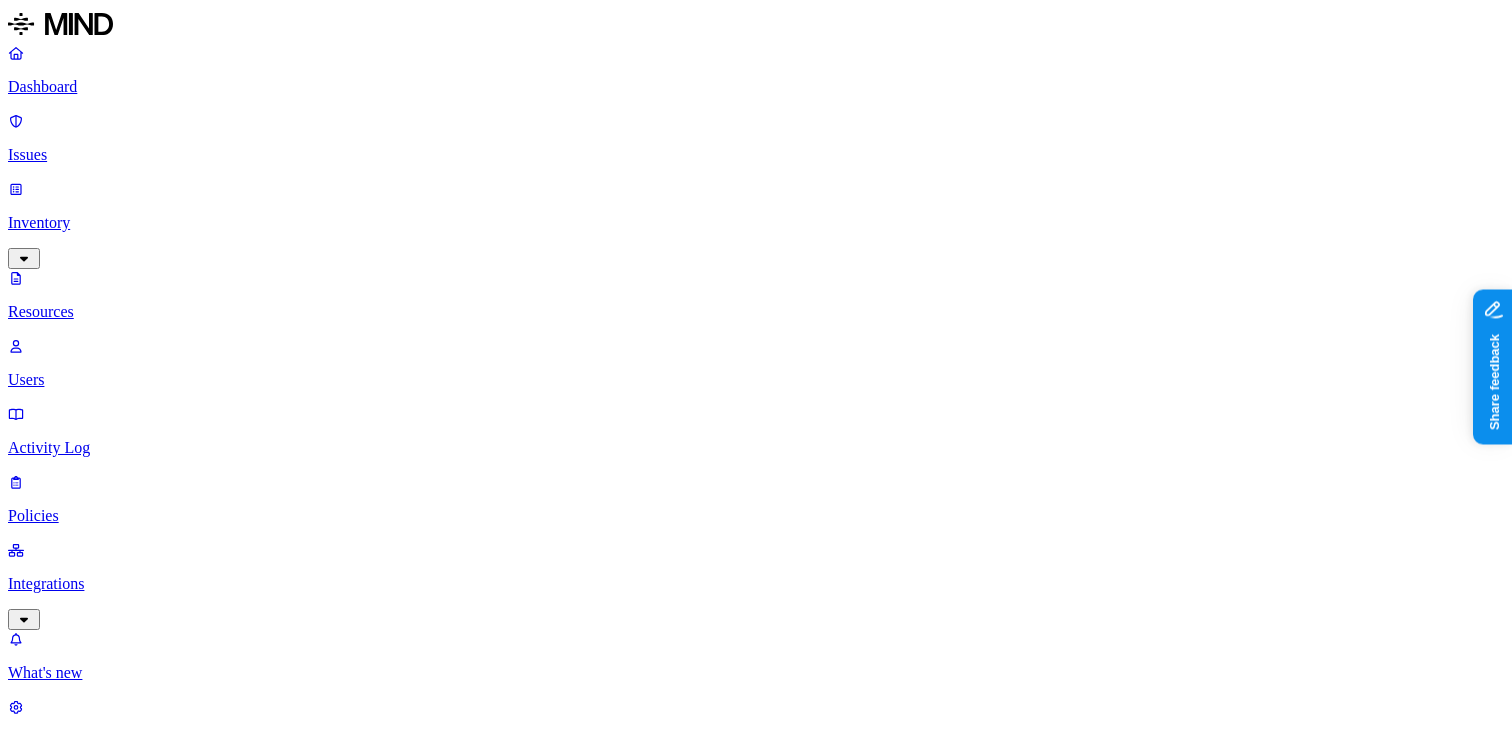 scroll, scrollTop: 114, scrollLeft: 0, axis: vertical 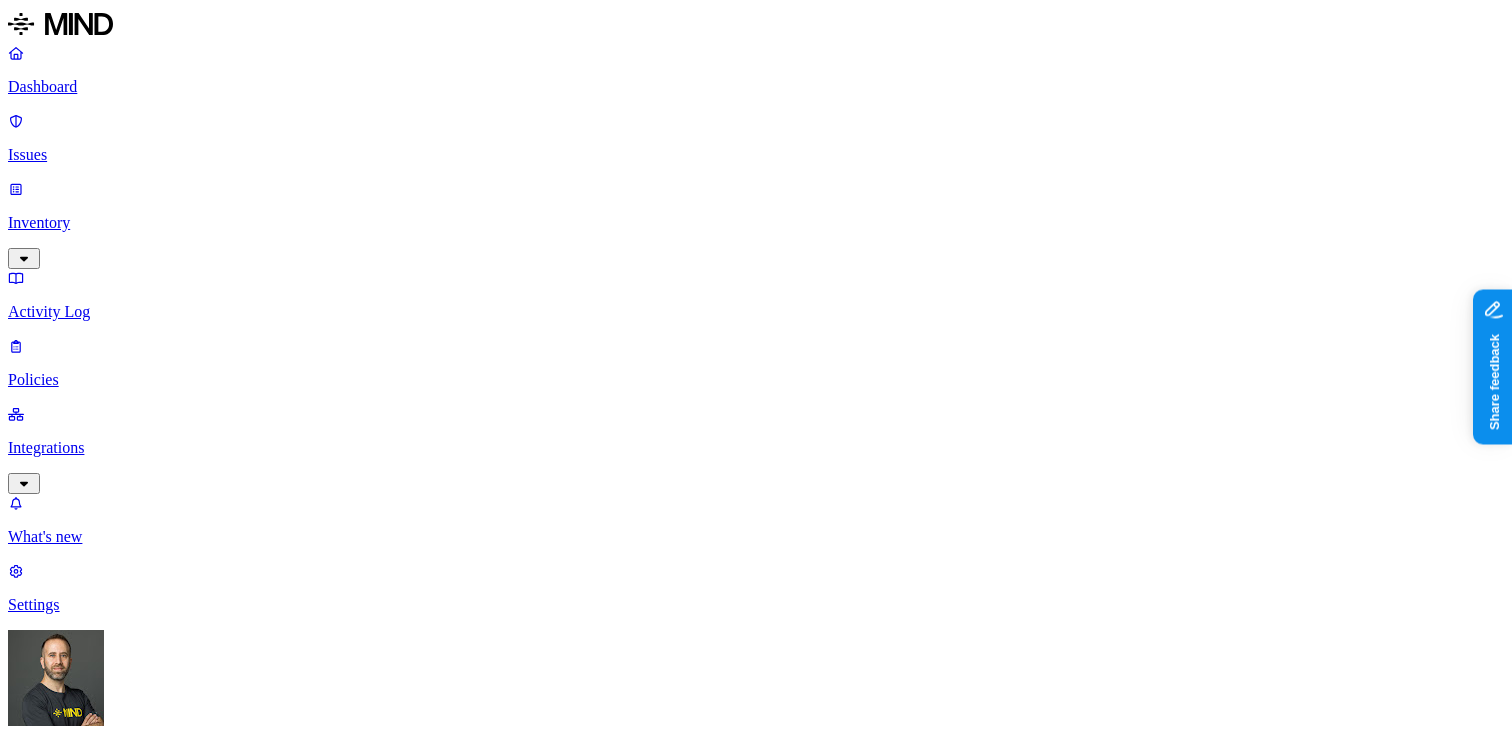 click on "PII" at bounding box center [776, 2728] 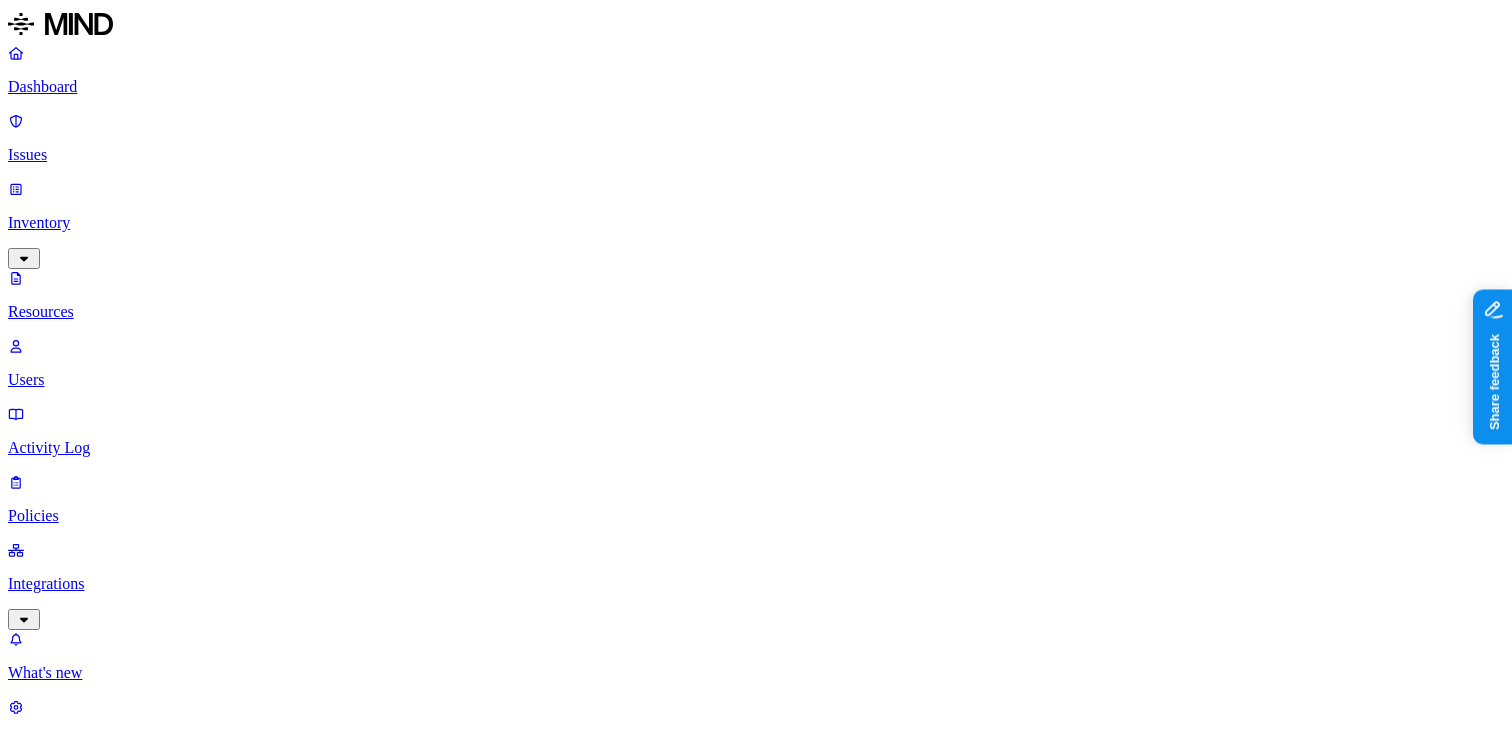 scroll, scrollTop: 168, scrollLeft: 0, axis: vertical 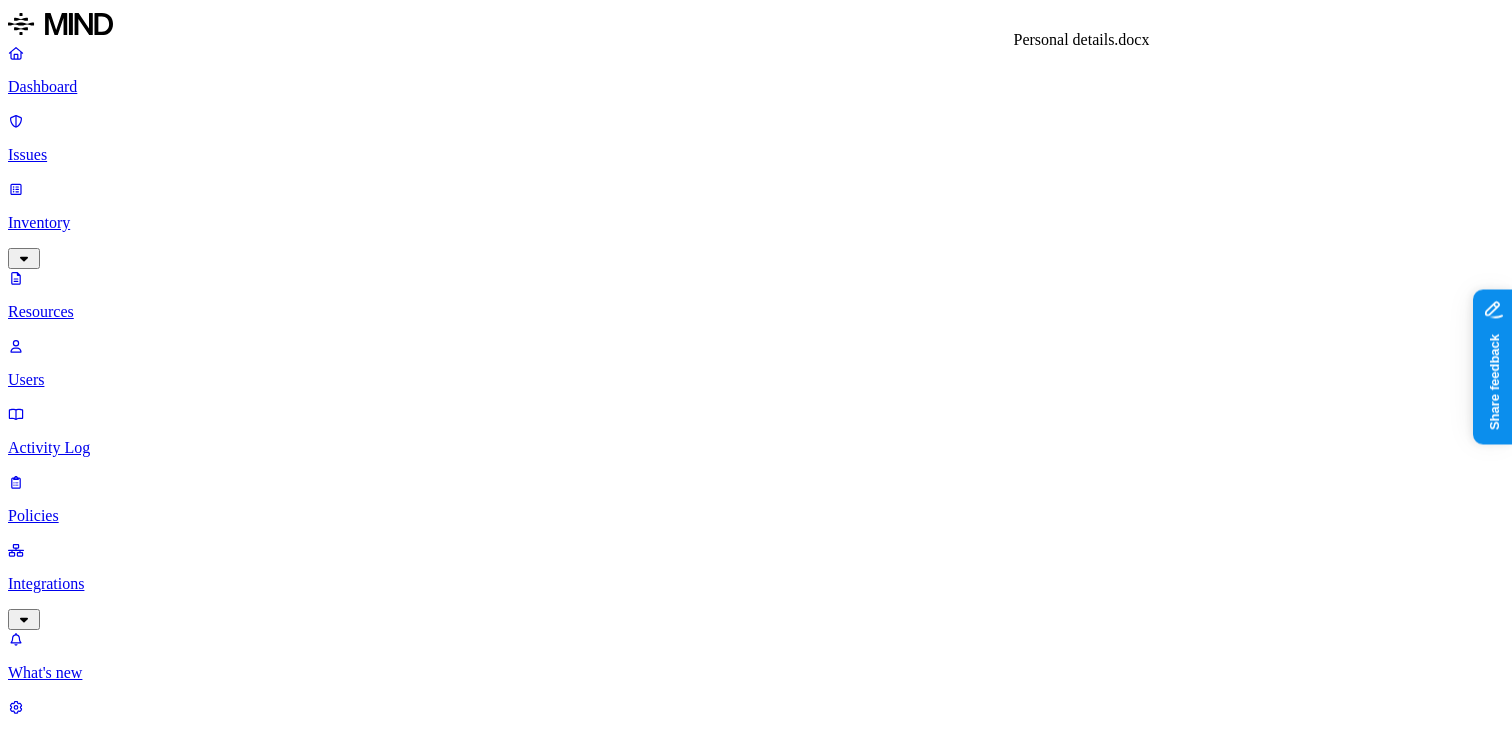 click on "Personal details.docx" at bounding box center (756, 8699) 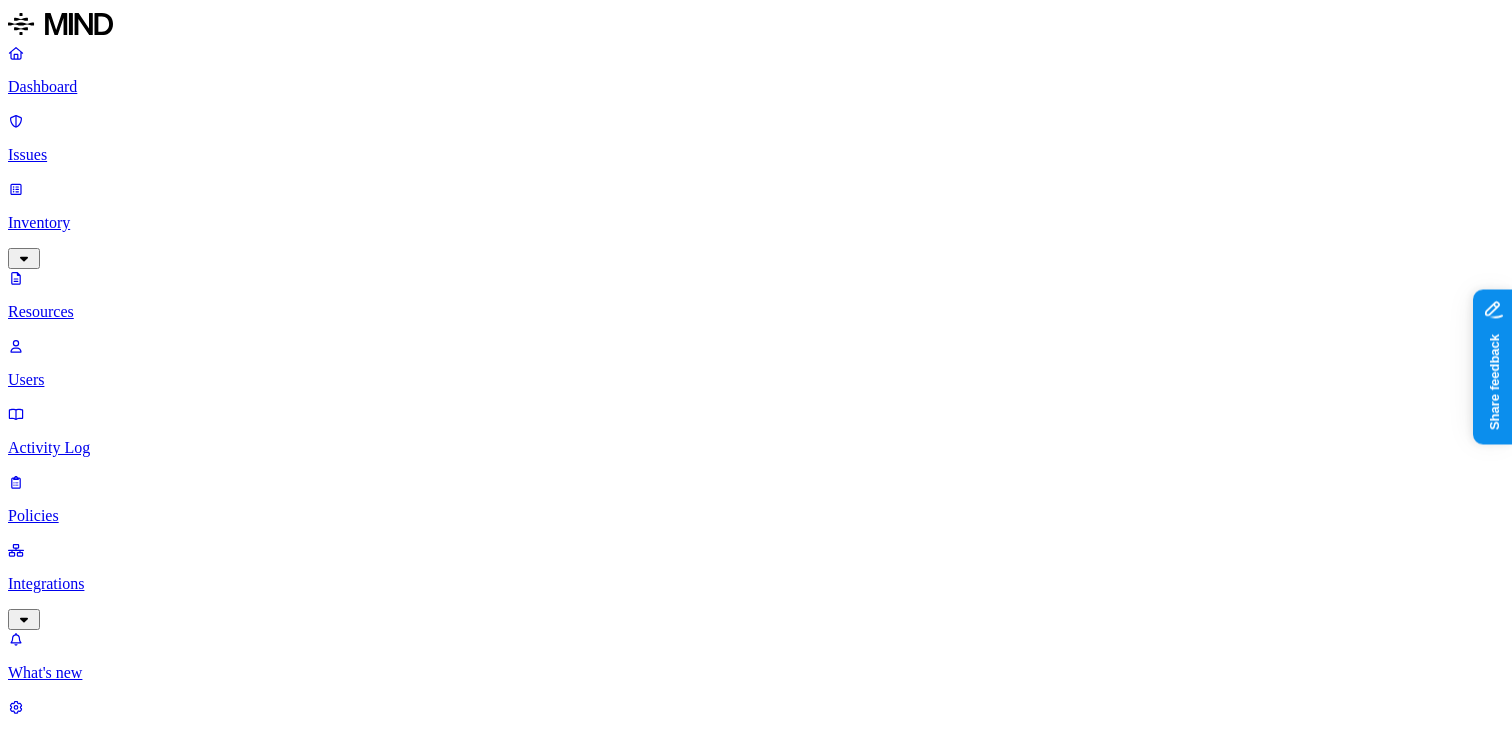 click on "Personal details.docx" at bounding box center (756, 8699) 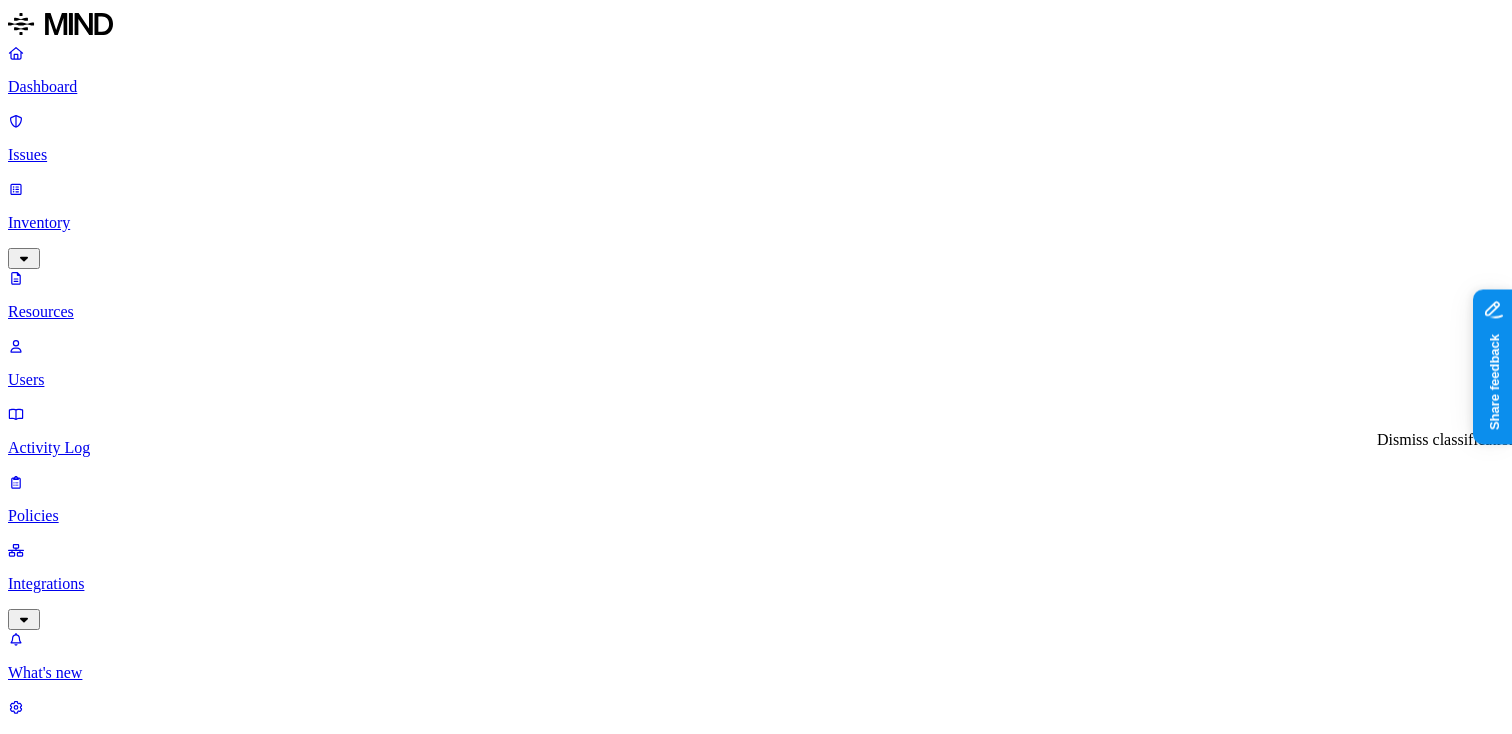 click 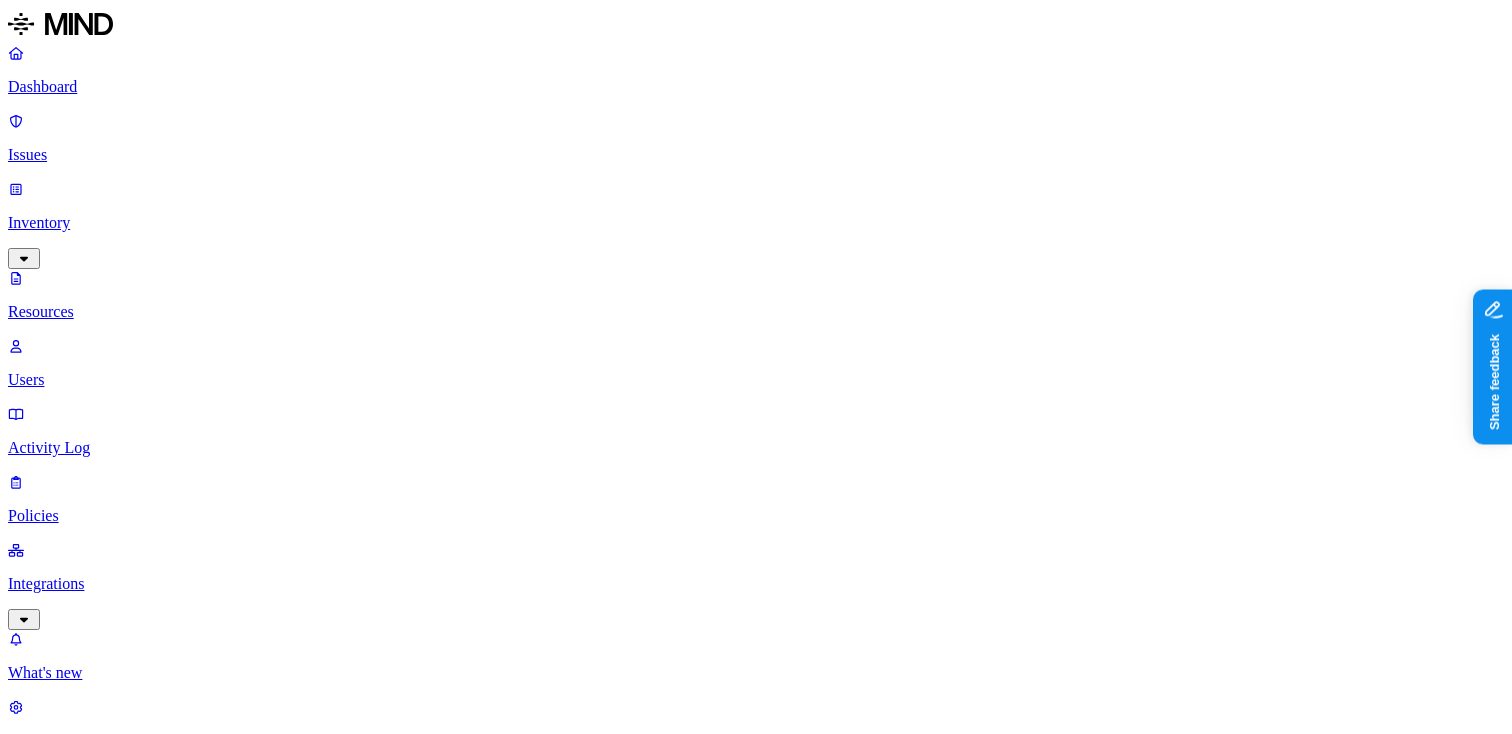 click 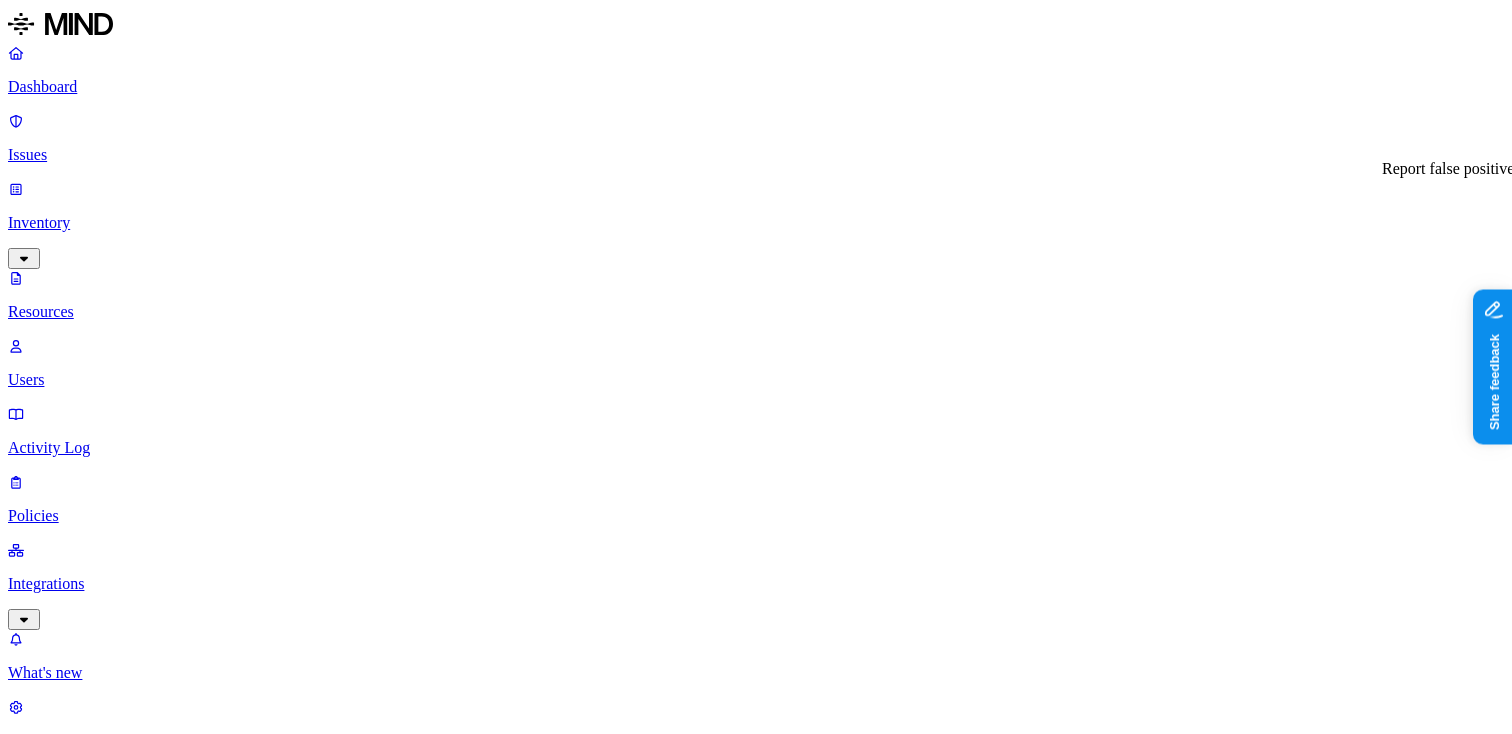 click 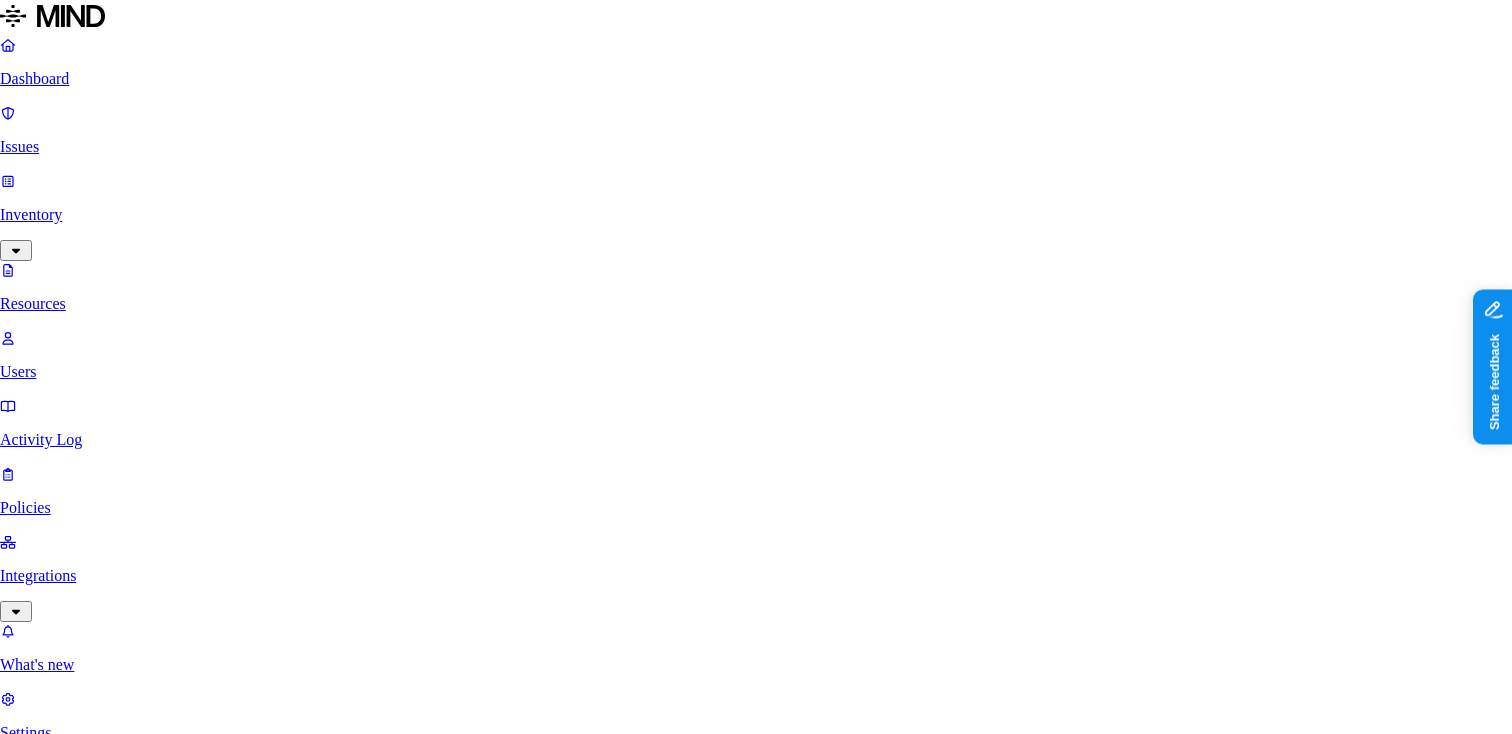 click at bounding box center (80, 10412) 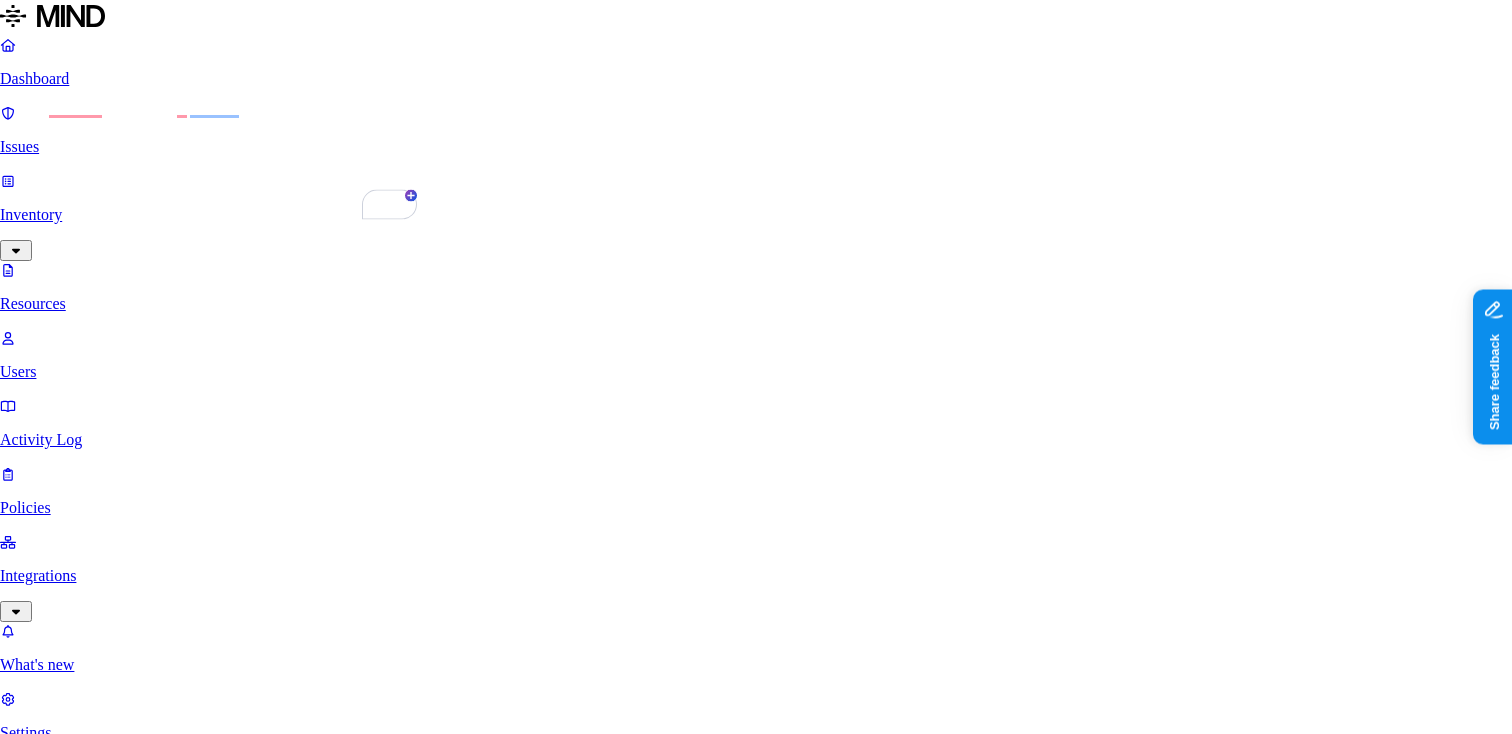 type on "the AWS credentials is actually wrong." 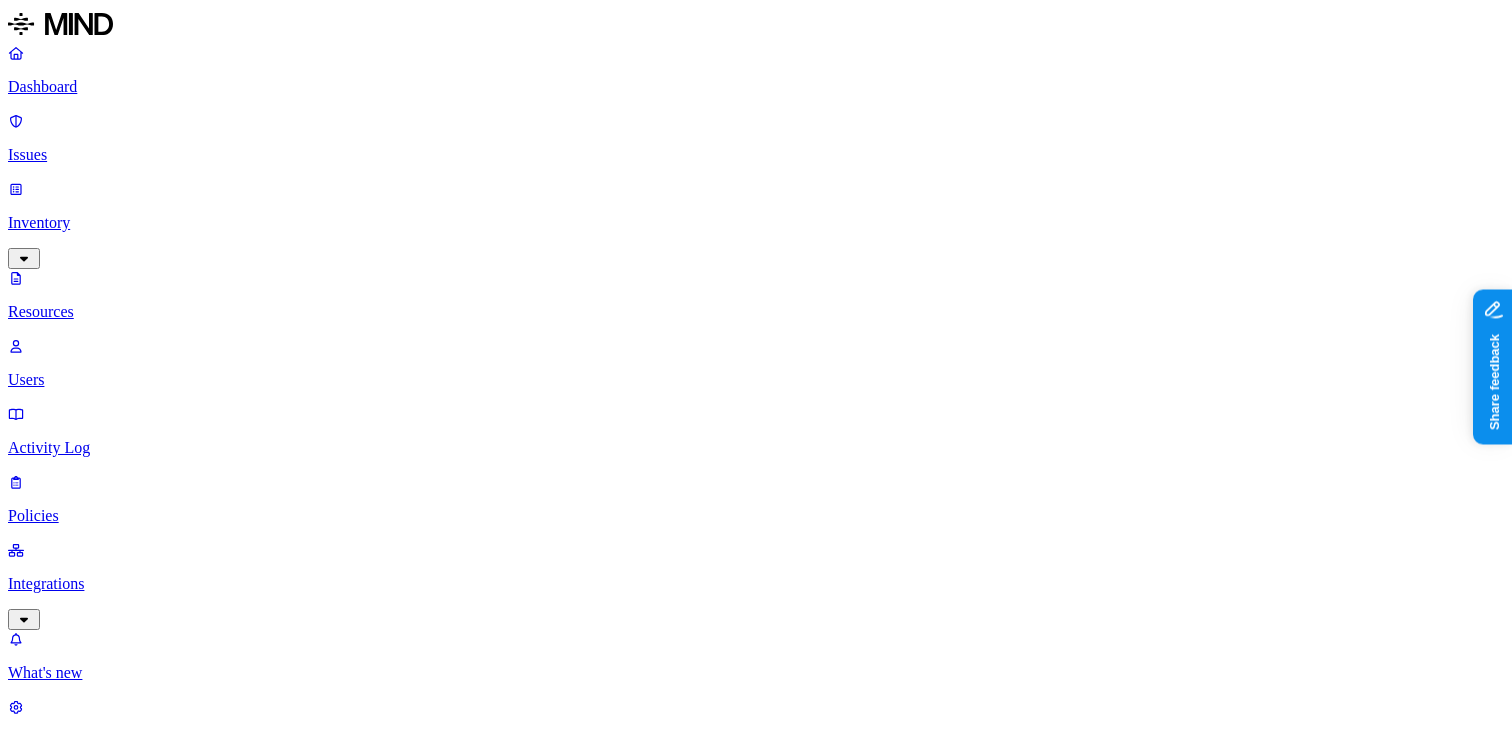 click on "Secrets AWS credential 1" at bounding box center [63, 9859] 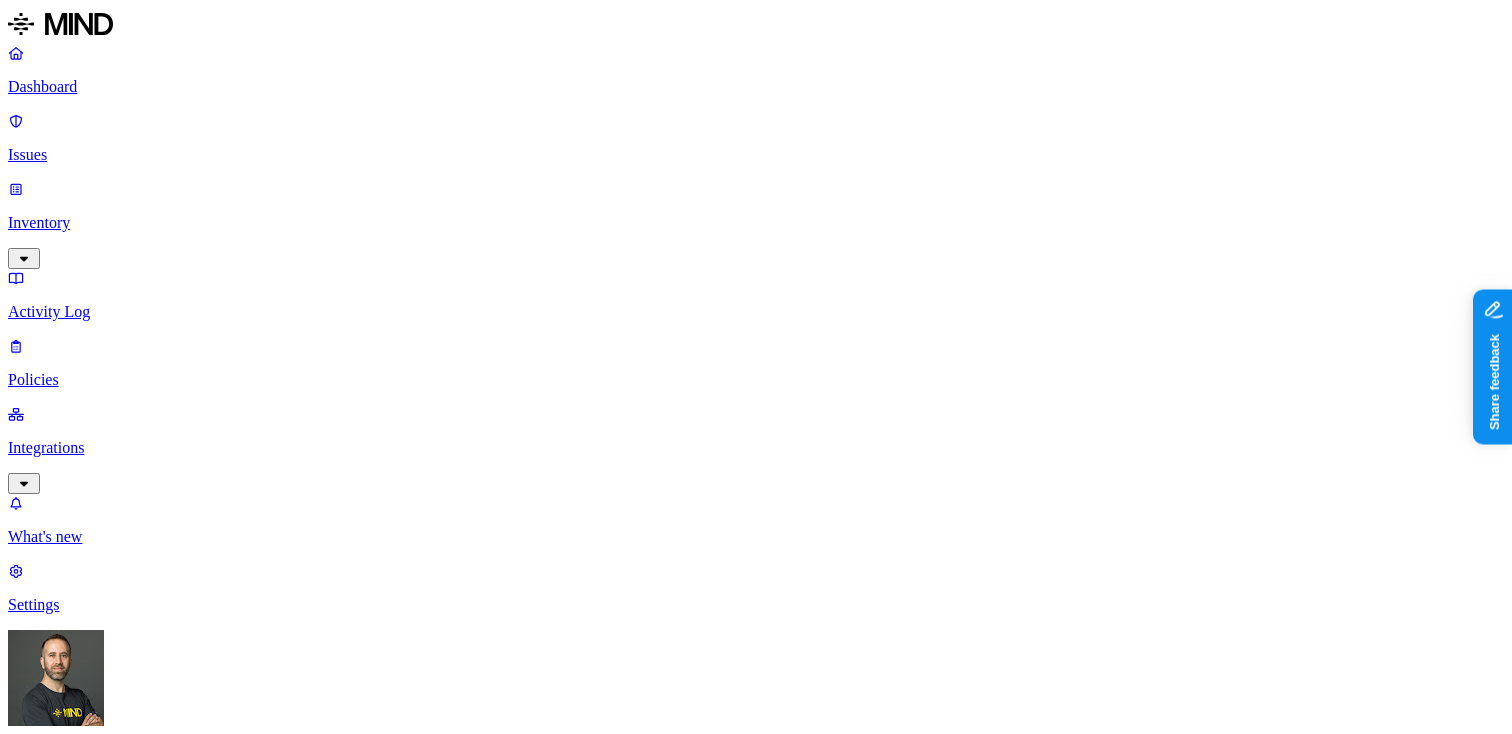 click at bounding box center (96, 933) 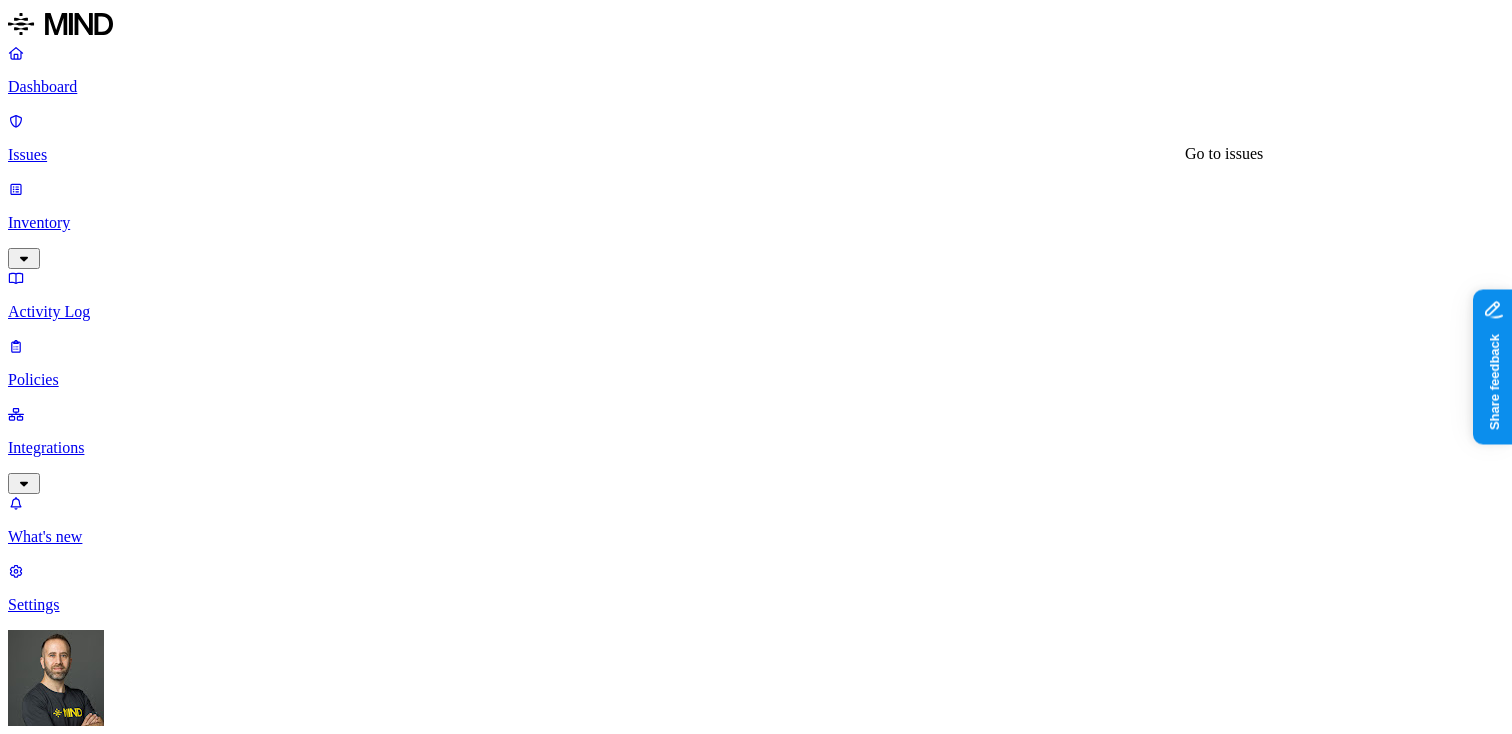 click 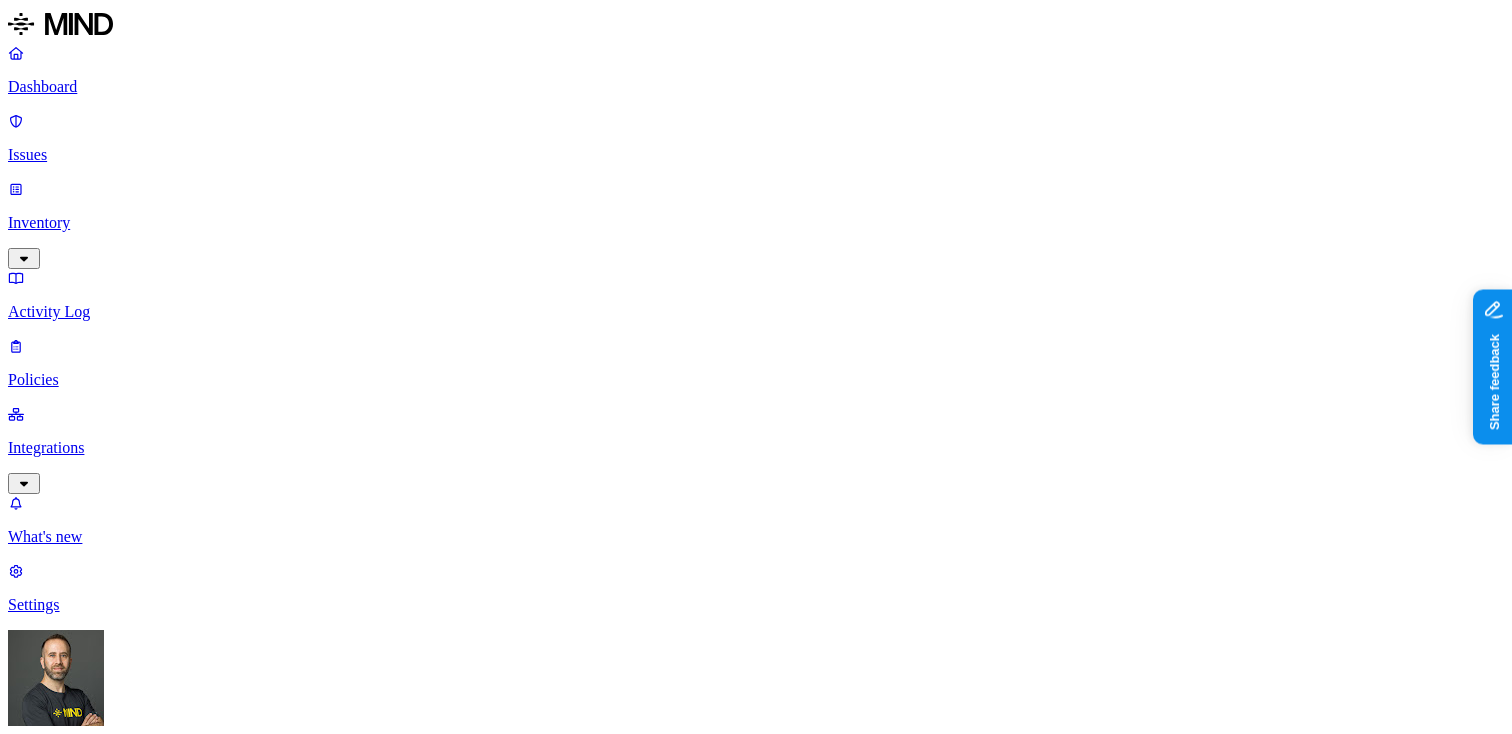 scroll, scrollTop: 65, scrollLeft: 0, axis: vertical 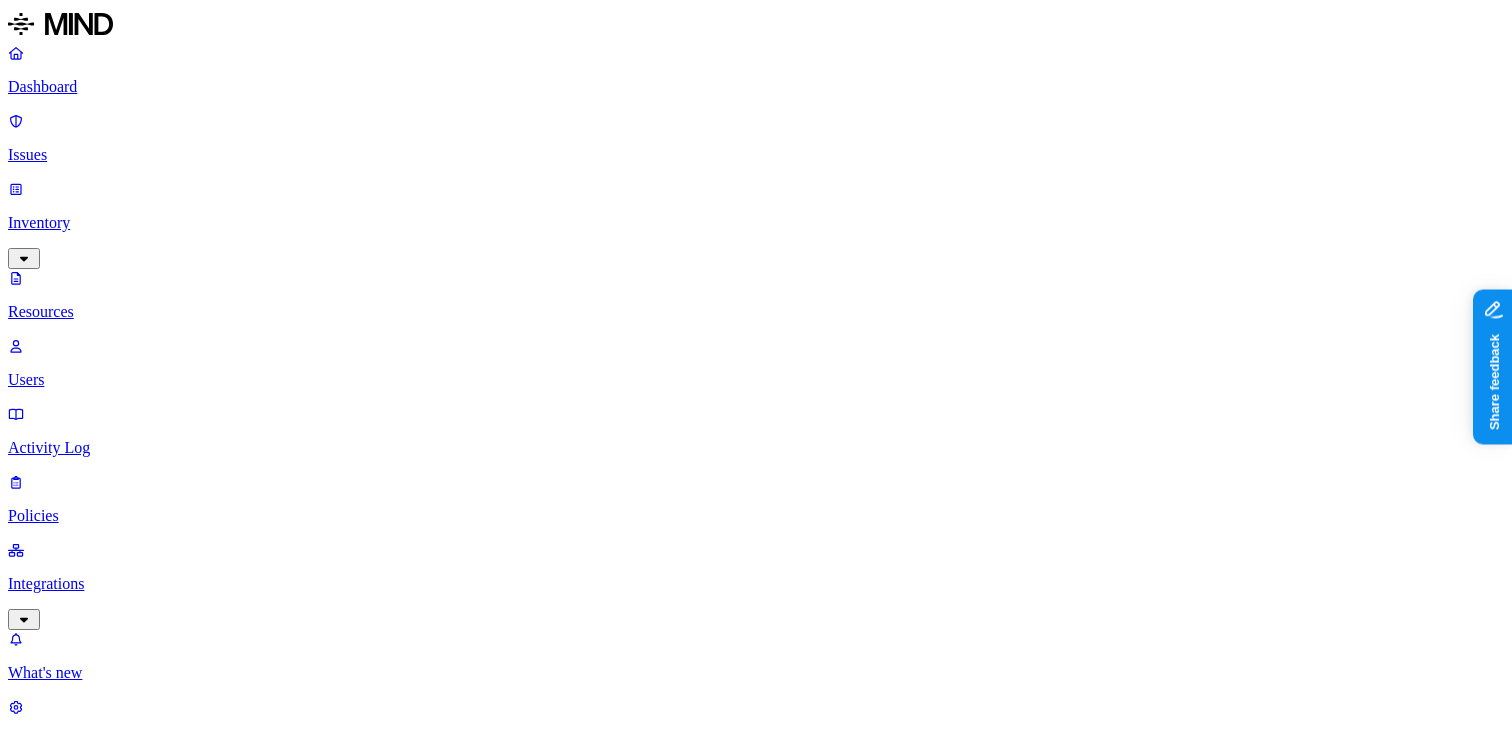 click on "–" at bounding box center [2914, 8013] 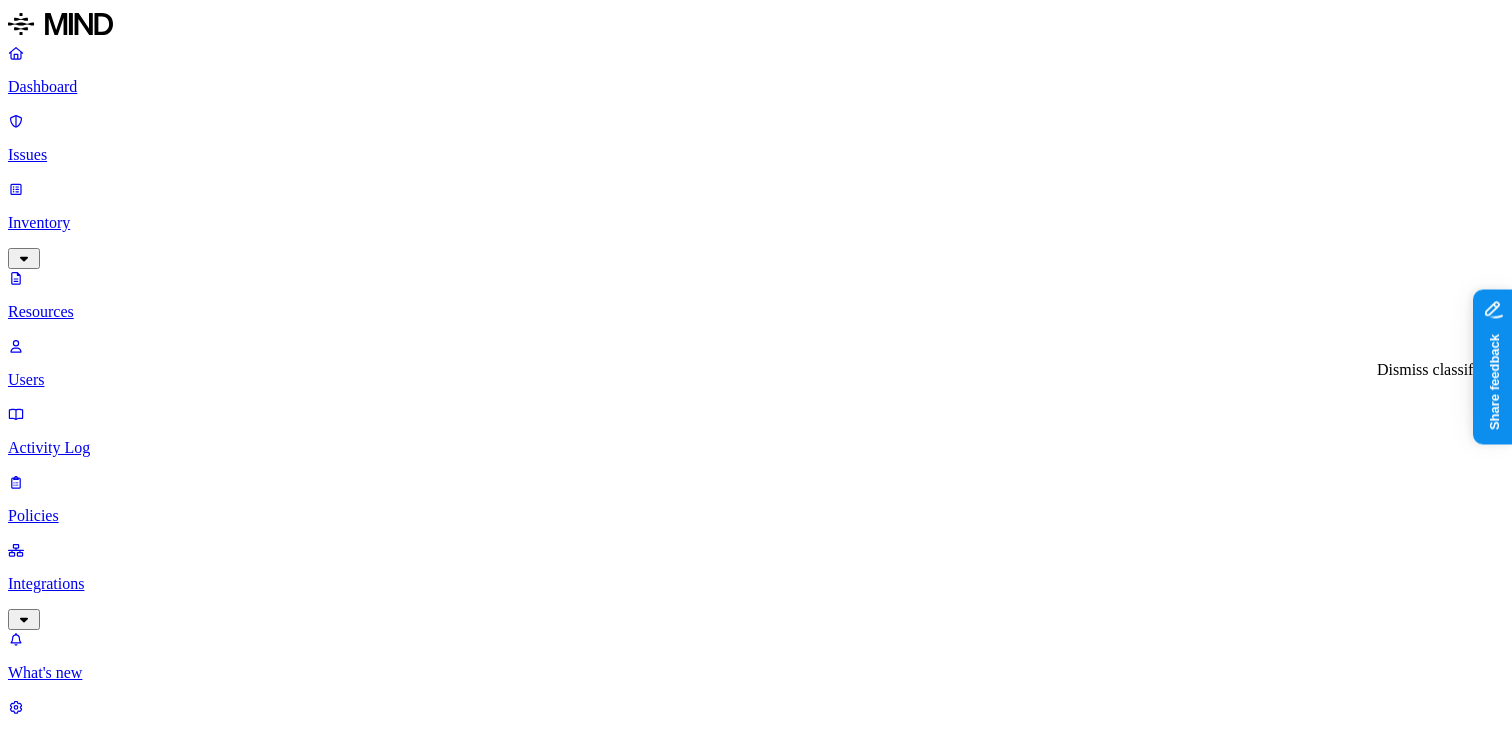click 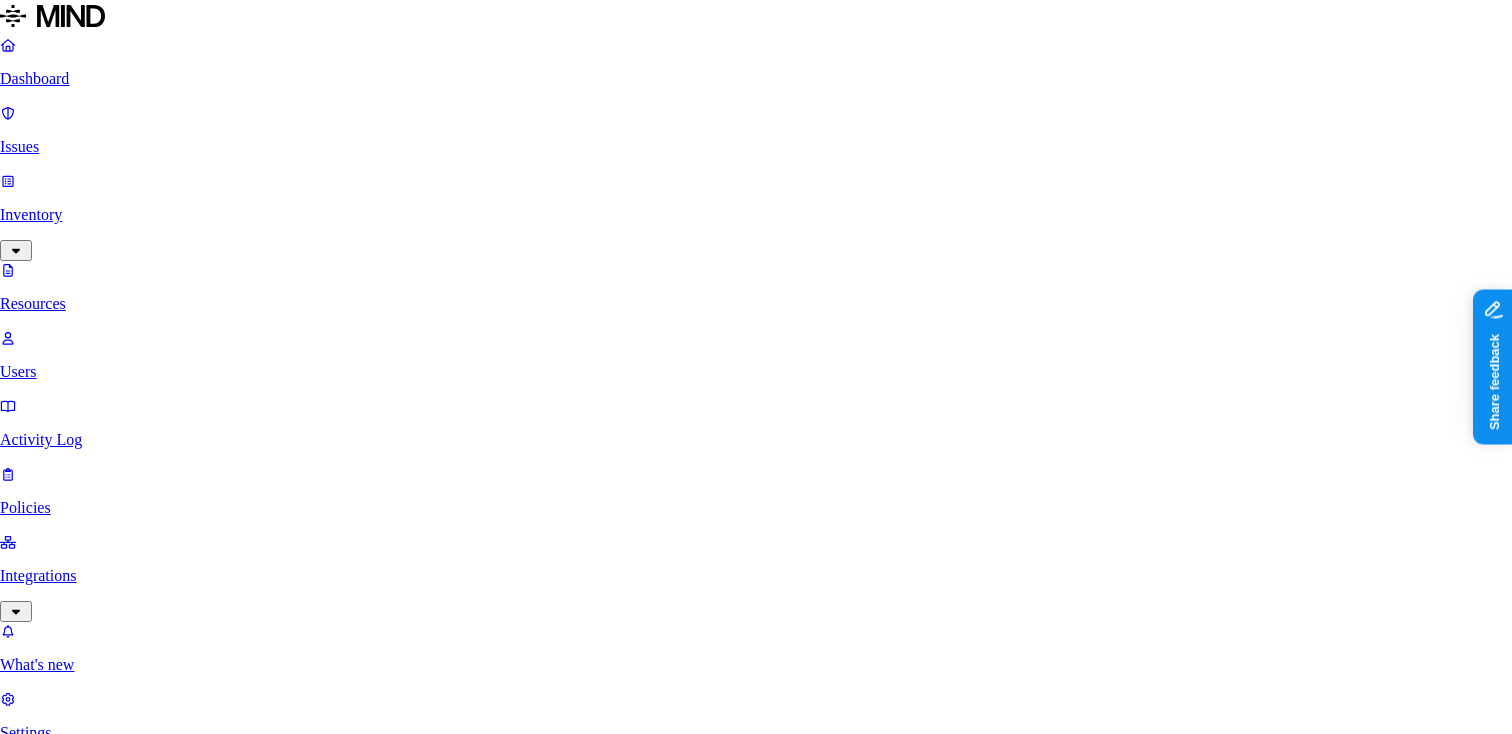 click on "Cancel" at bounding box center [29, 10813] 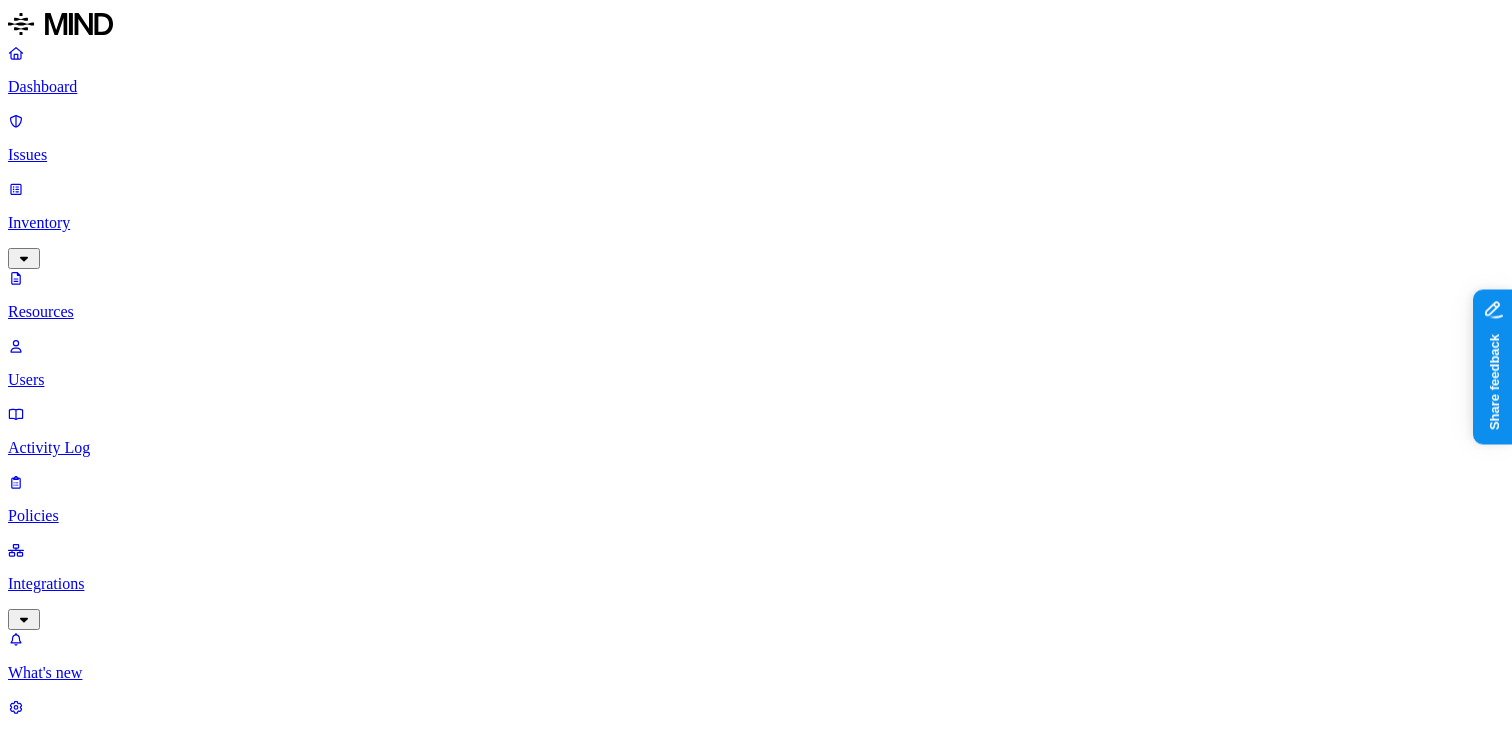 click on "Individual Taxpayer Identification" at bounding box center [70, 9838] 